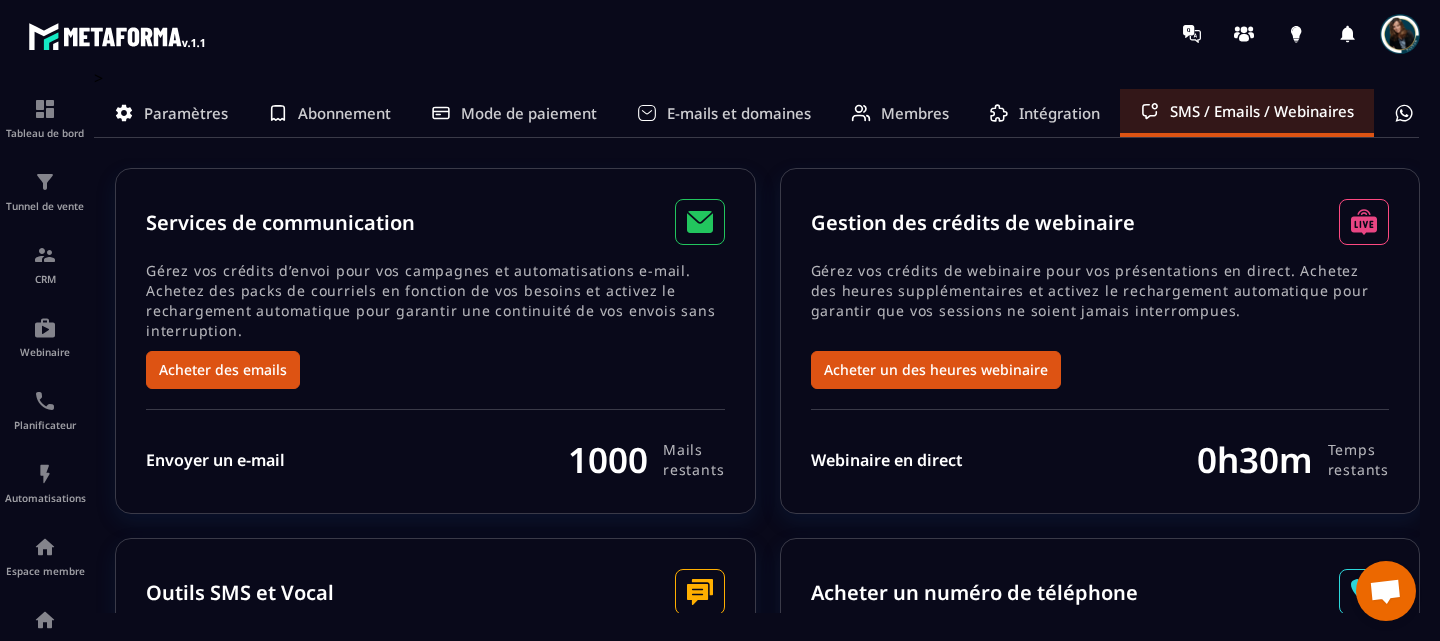 scroll, scrollTop: 0, scrollLeft: 0, axis: both 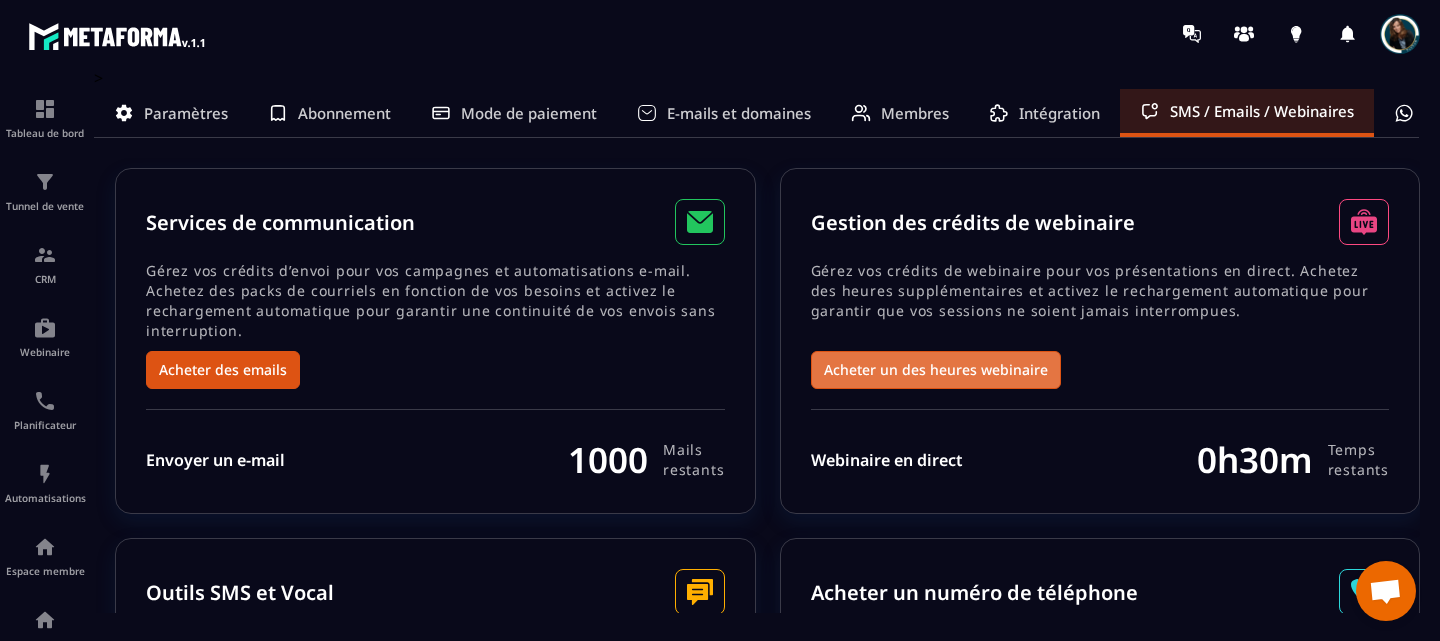 click on "Acheter un des heures webinaire" at bounding box center [936, 370] 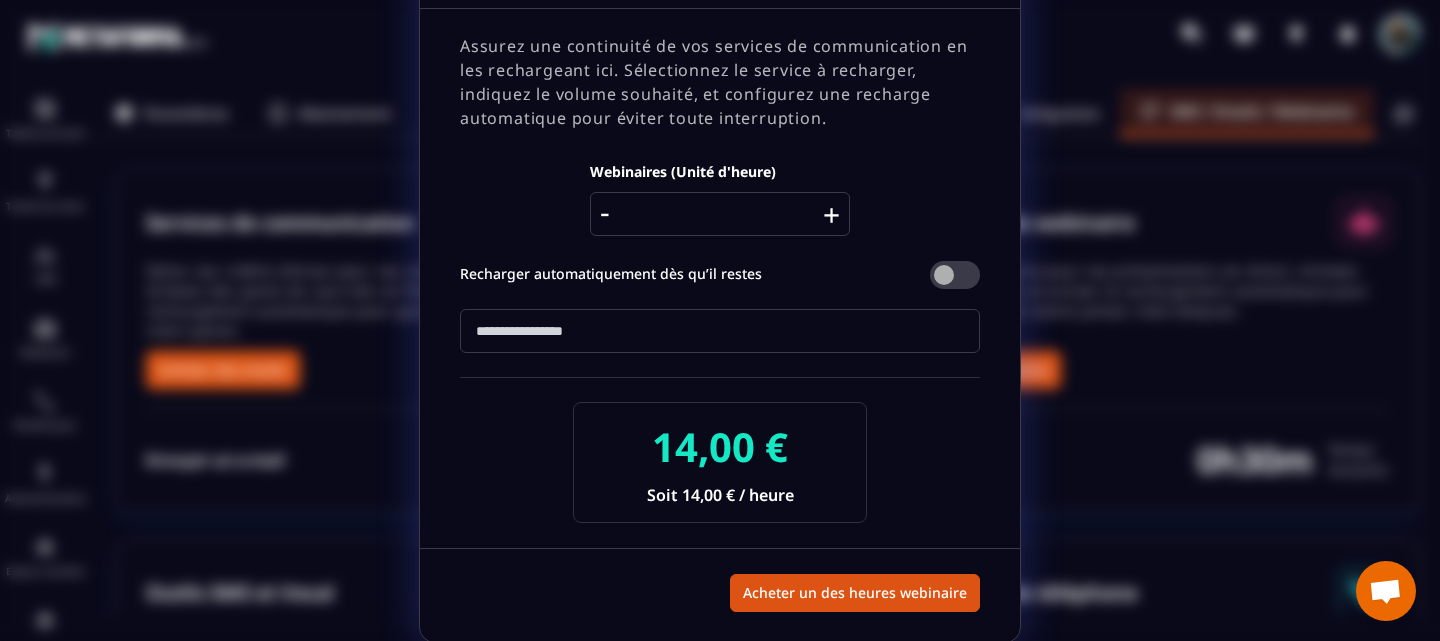 scroll, scrollTop: 0, scrollLeft: 0, axis: both 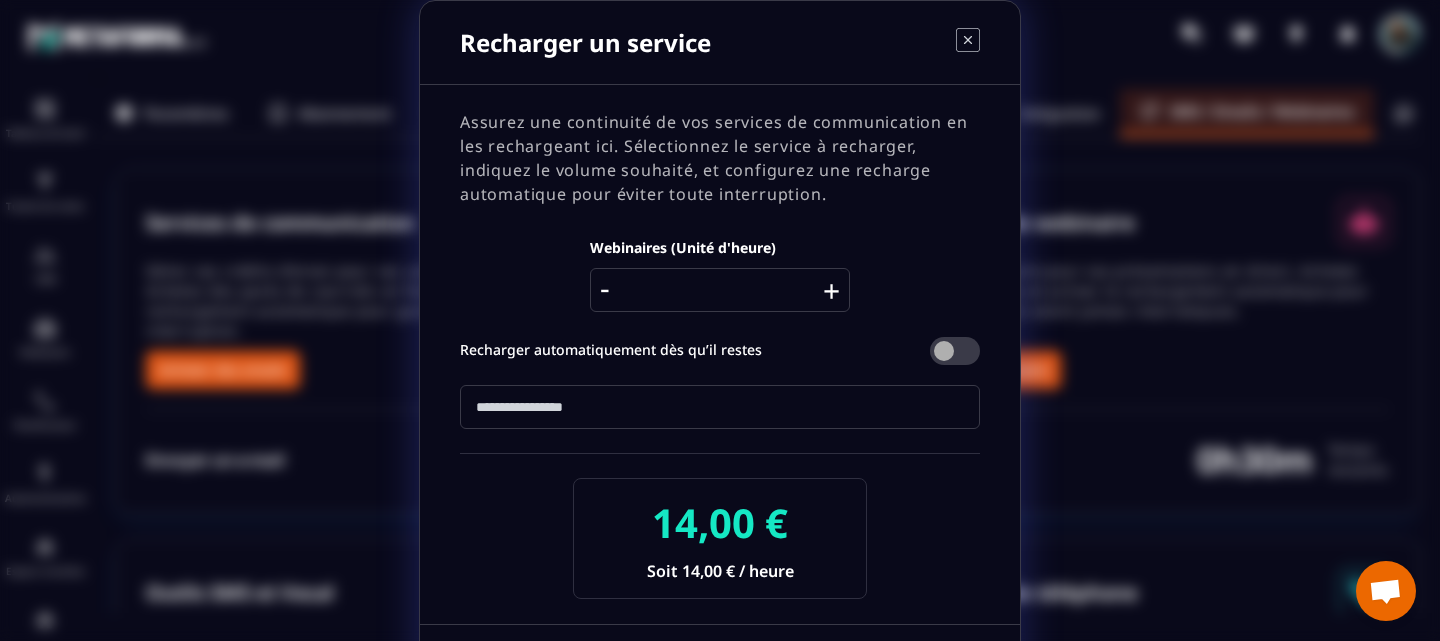 click 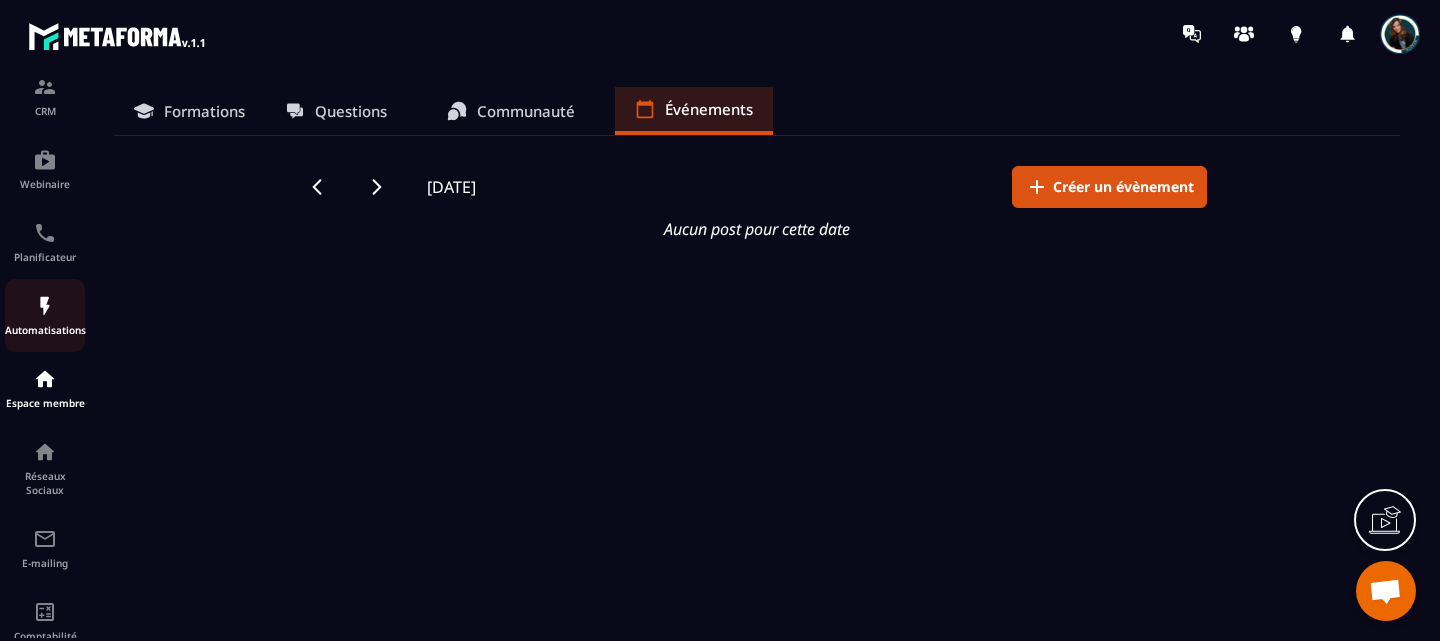scroll, scrollTop: 170, scrollLeft: 0, axis: vertical 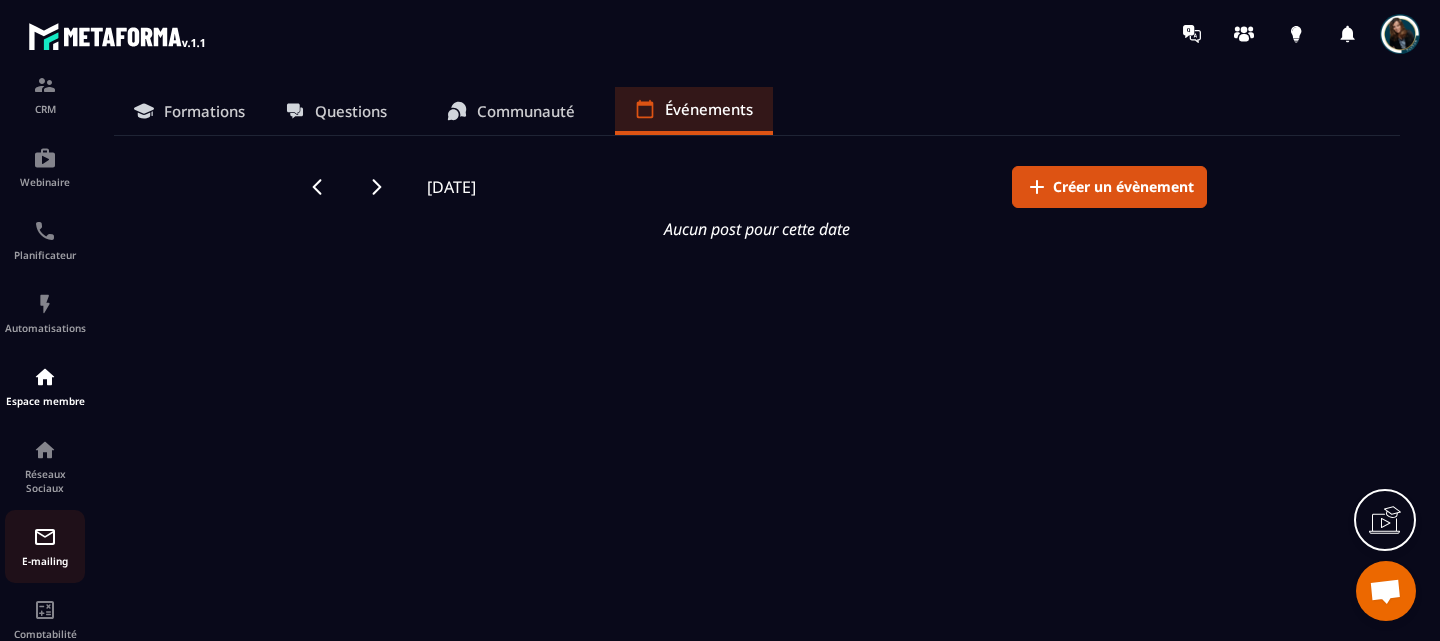 click at bounding box center (45, 537) 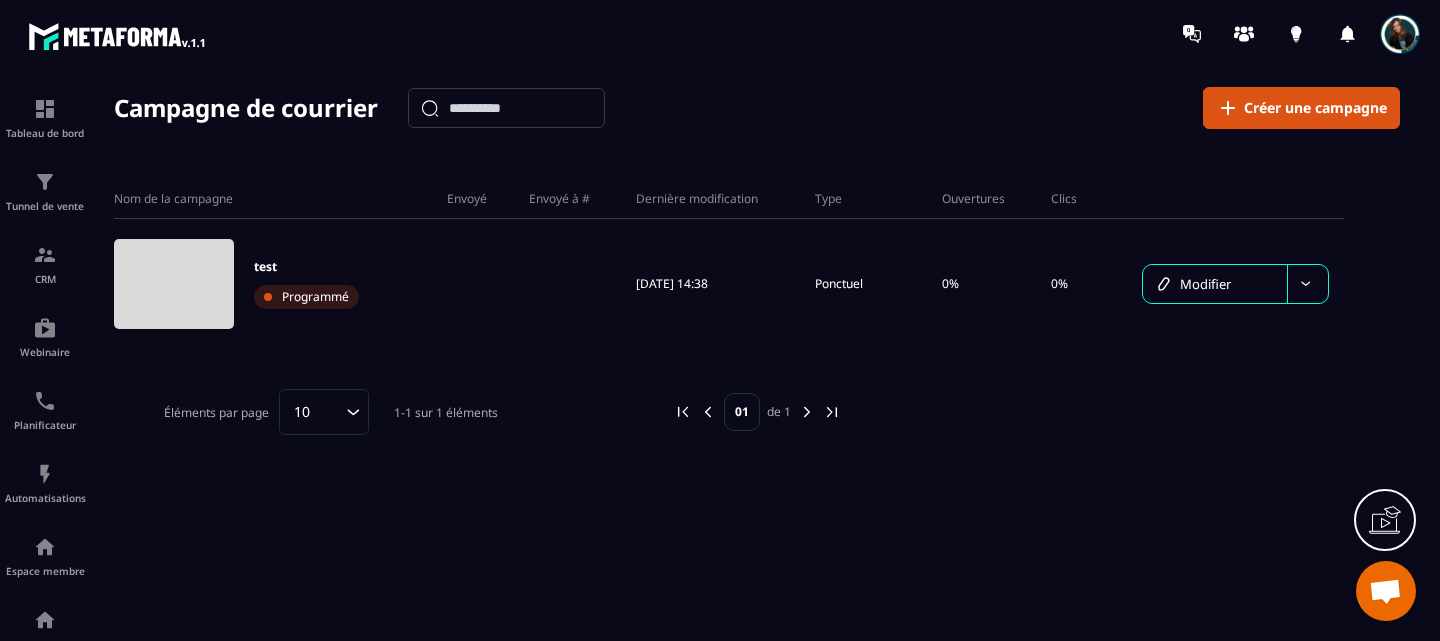 click on "Nom de la campagne Envoyé Envoyé à # Dernière modification Type Ouvertures Clics test Programmé [DATE] 14:38 Ponctuel 0%  0%  Modifier" at bounding box center [757, 359] 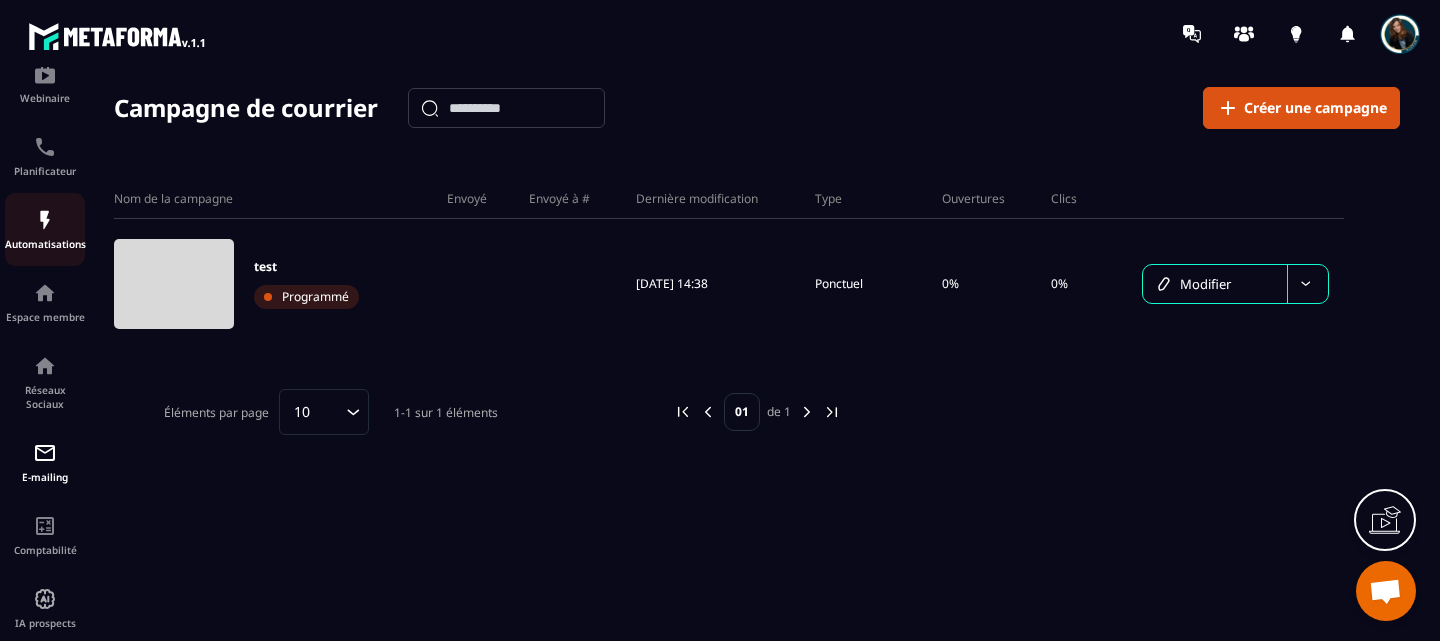 scroll, scrollTop: 285, scrollLeft: 0, axis: vertical 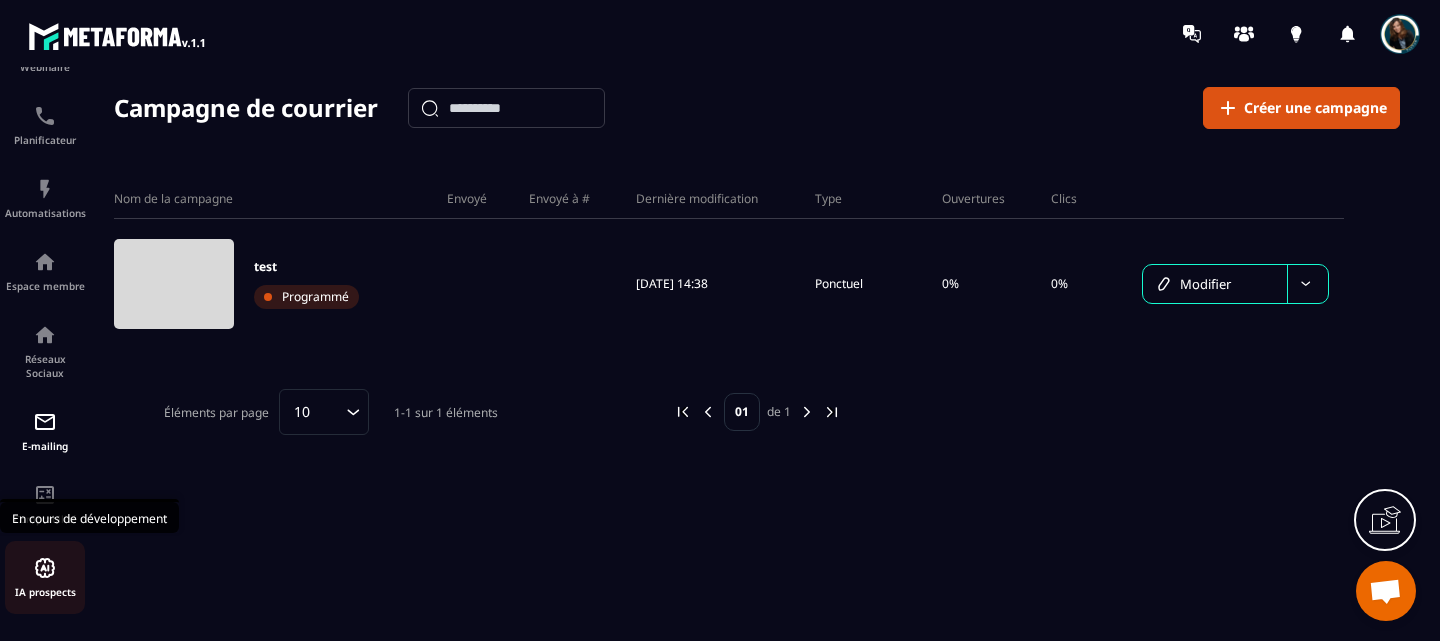 click on "IA prospects" at bounding box center (45, 577) 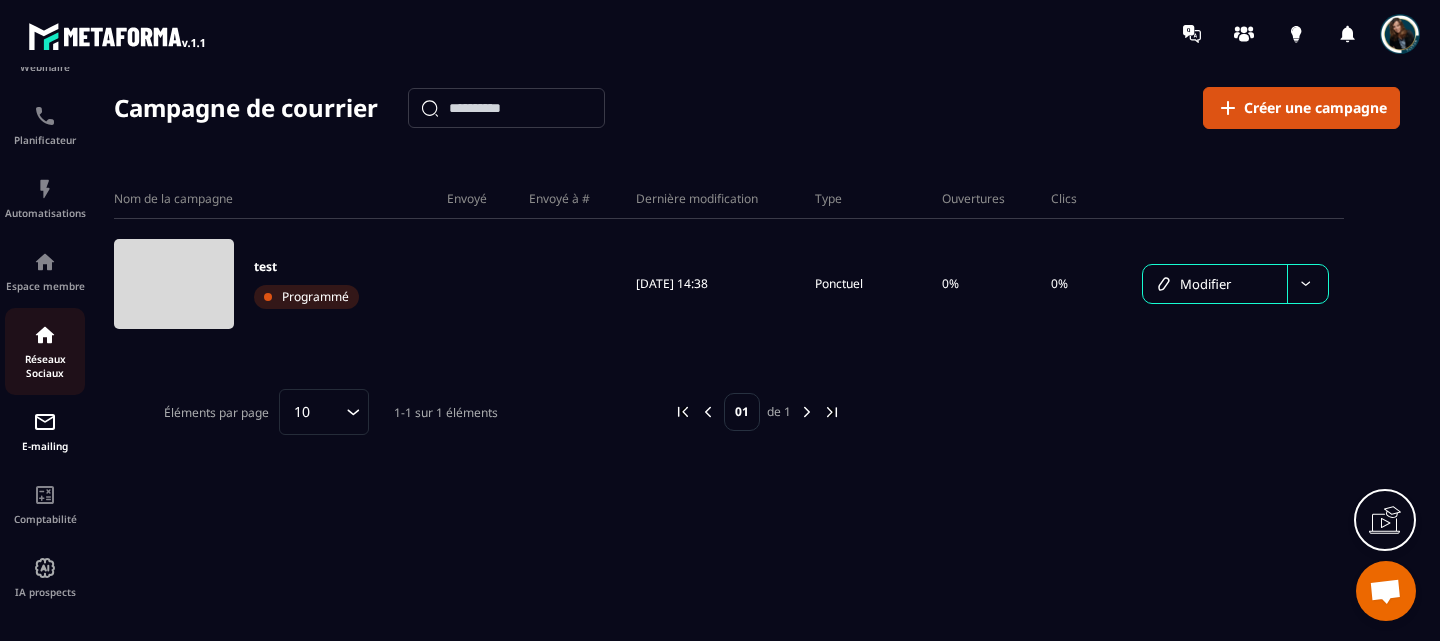click on "Réseaux Sociaux" at bounding box center (45, 351) 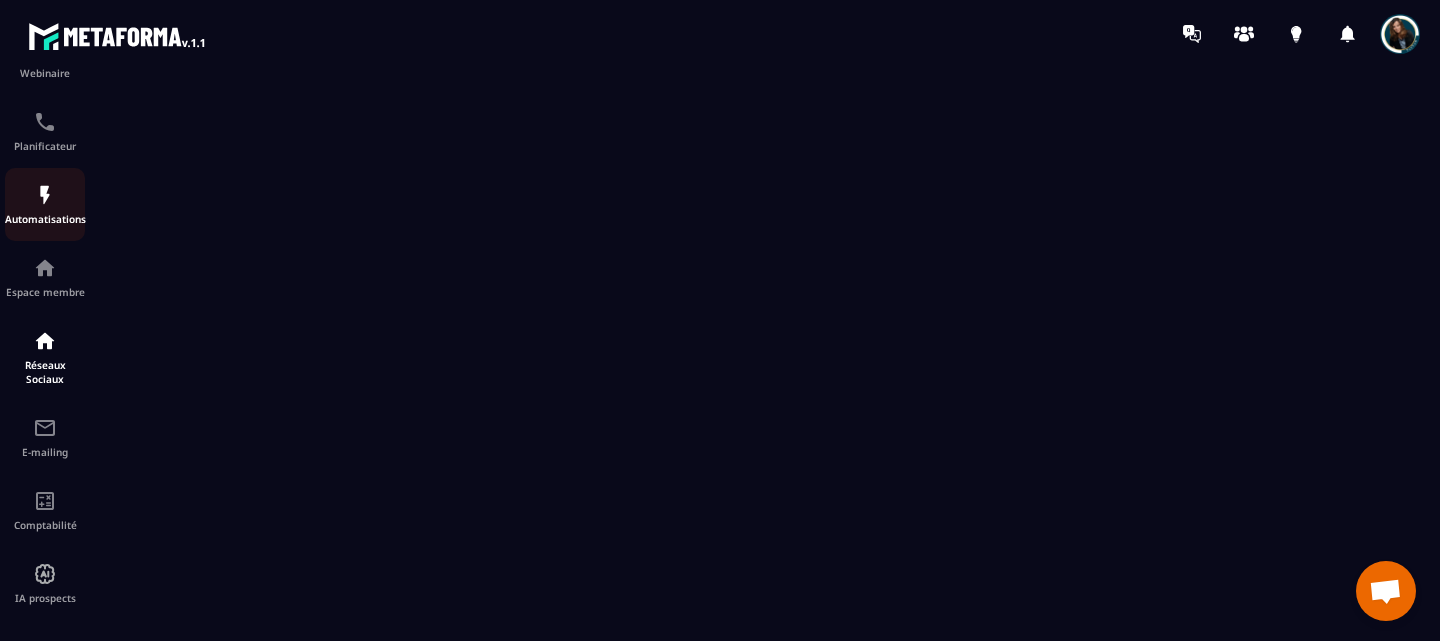 scroll, scrollTop: 285, scrollLeft: 0, axis: vertical 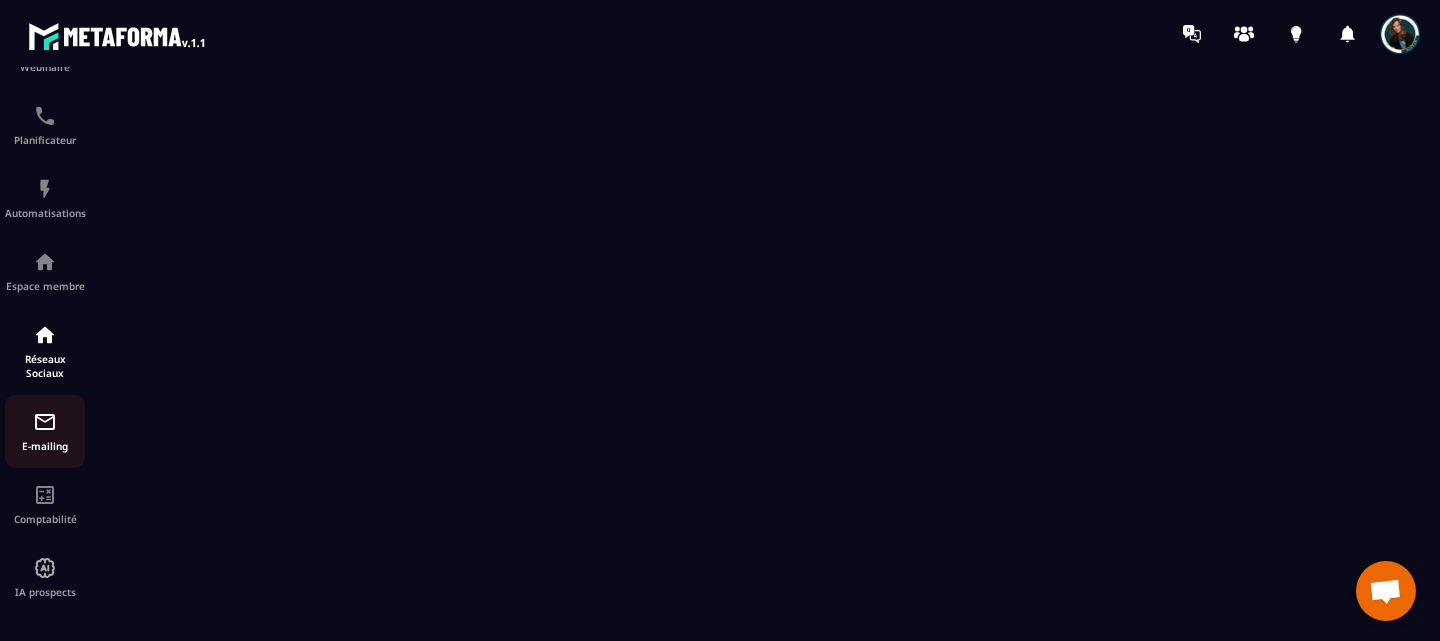 click at bounding box center (45, 422) 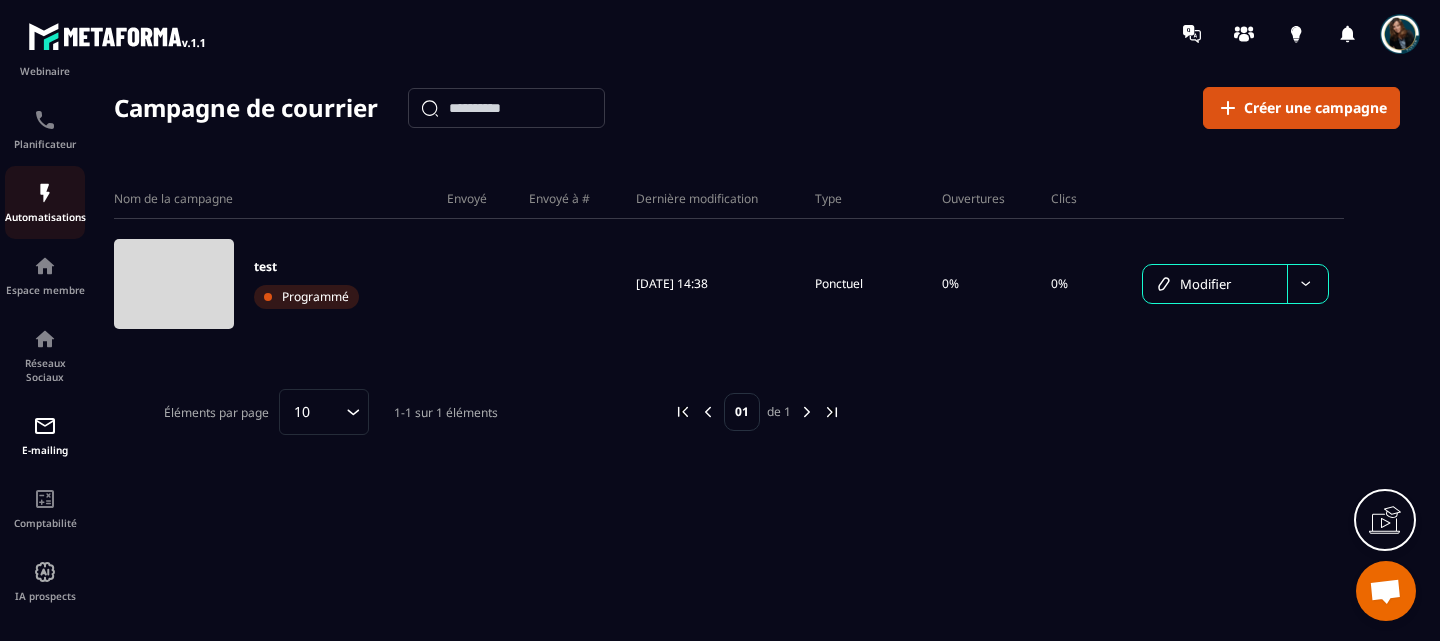 scroll, scrollTop: 285, scrollLeft: 0, axis: vertical 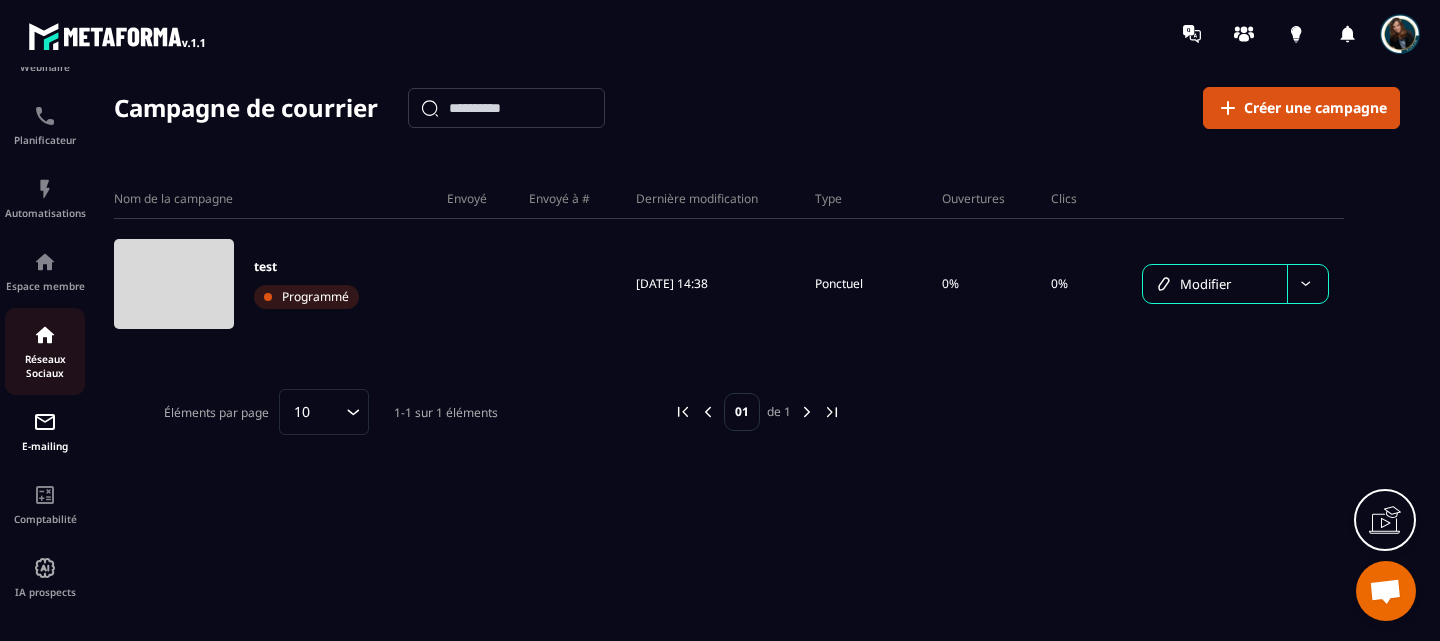 click on "Réseaux Sociaux" at bounding box center [45, 366] 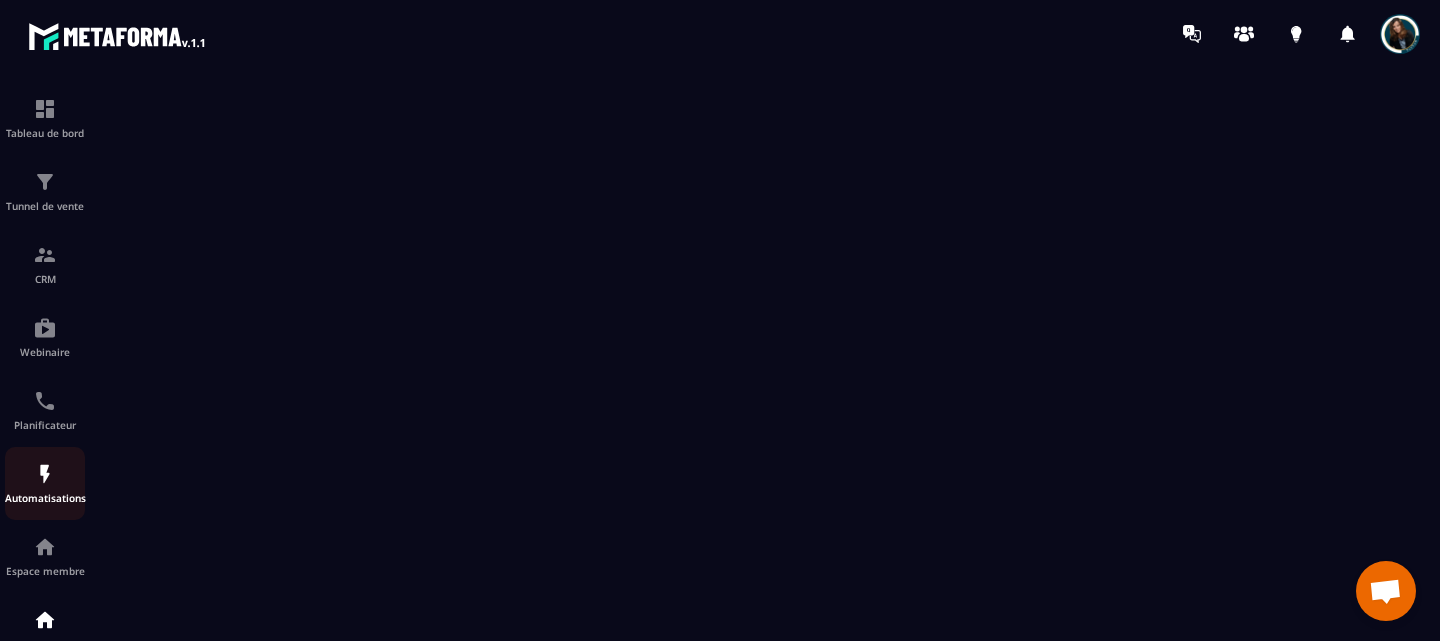 scroll, scrollTop: 285, scrollLeft: 0, axis: vertical 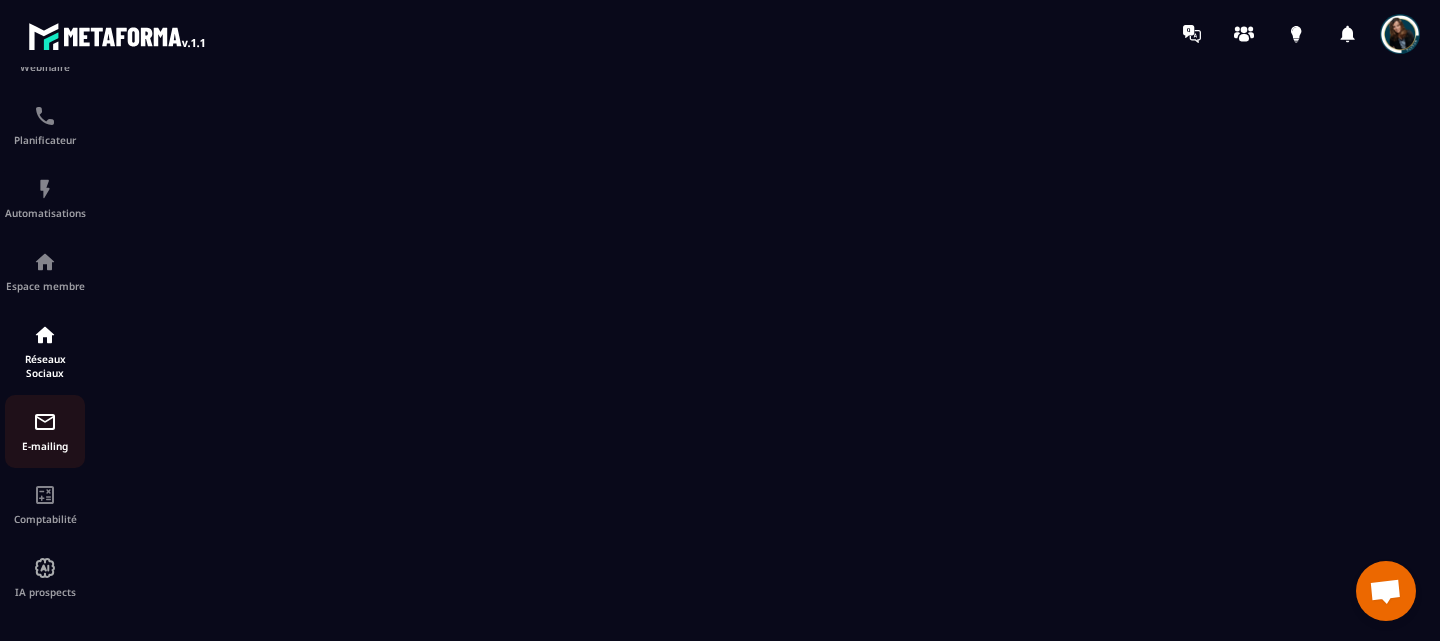 click on "E-mailing" at bounding box center (45, 446) 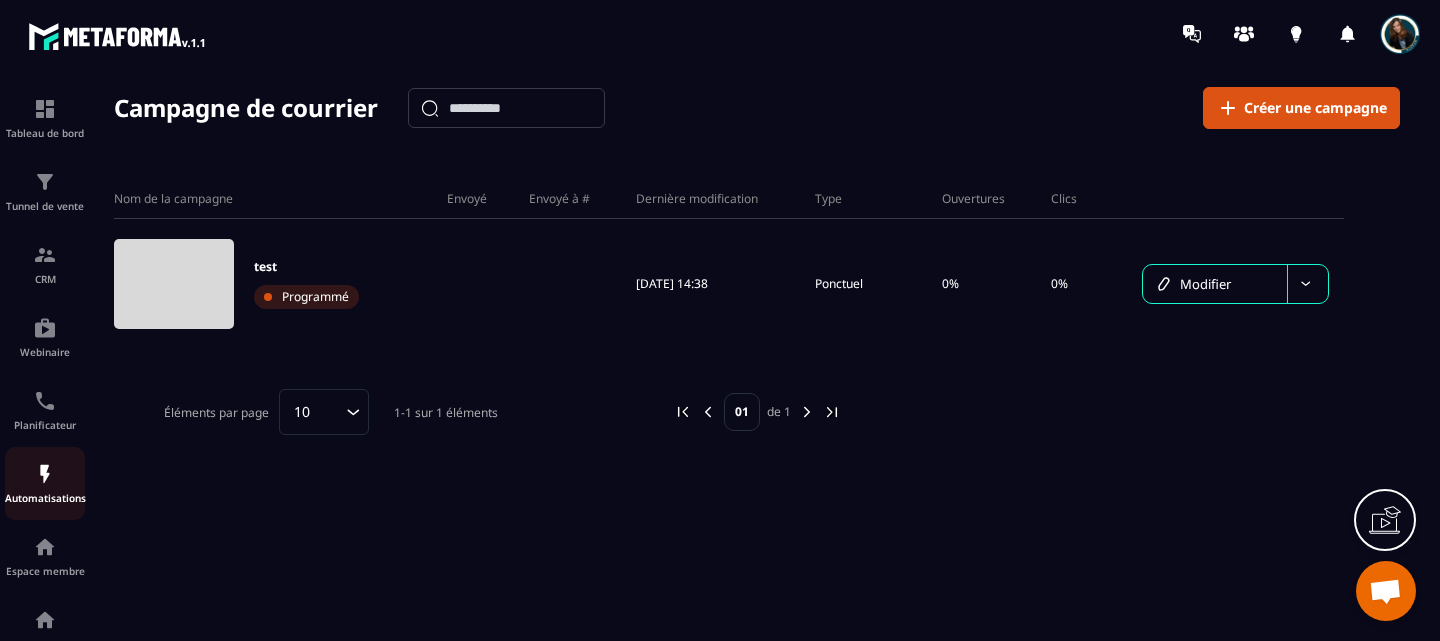 scroll, scrollTop: 285, scrollLeft: 0, axis: vertical 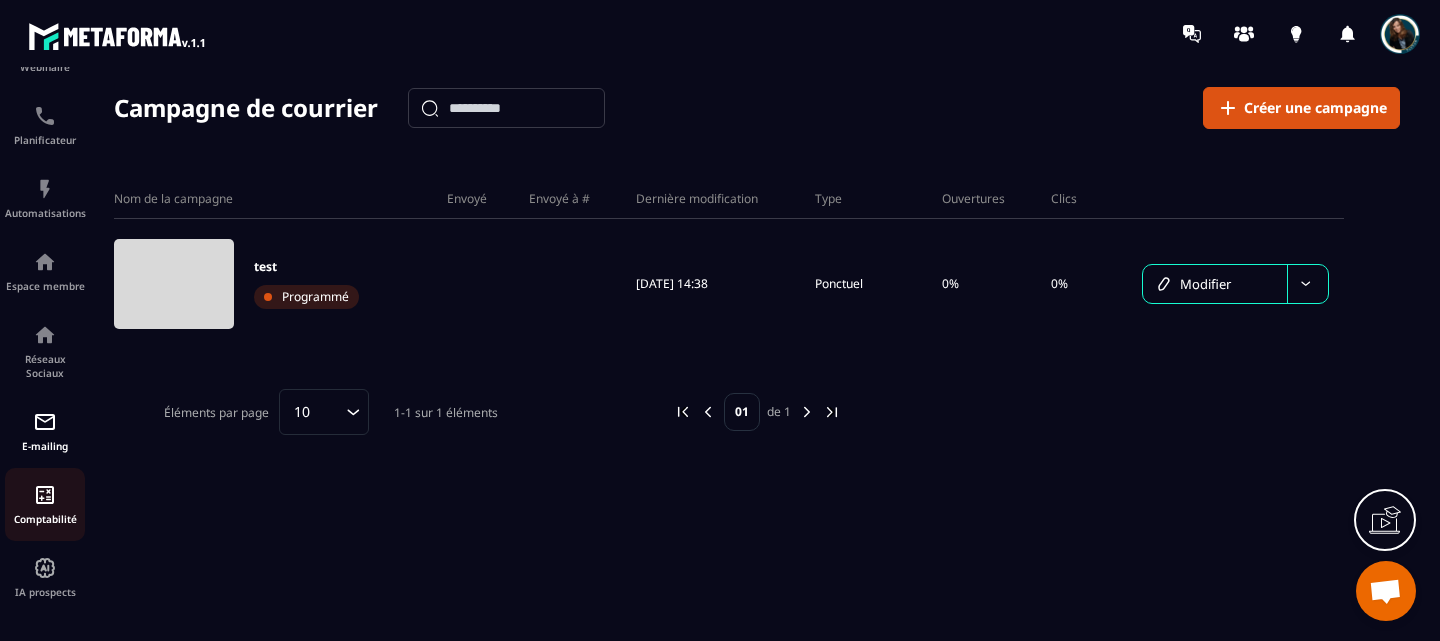 click on "Comptabilité" at bounding box center (45, 504) 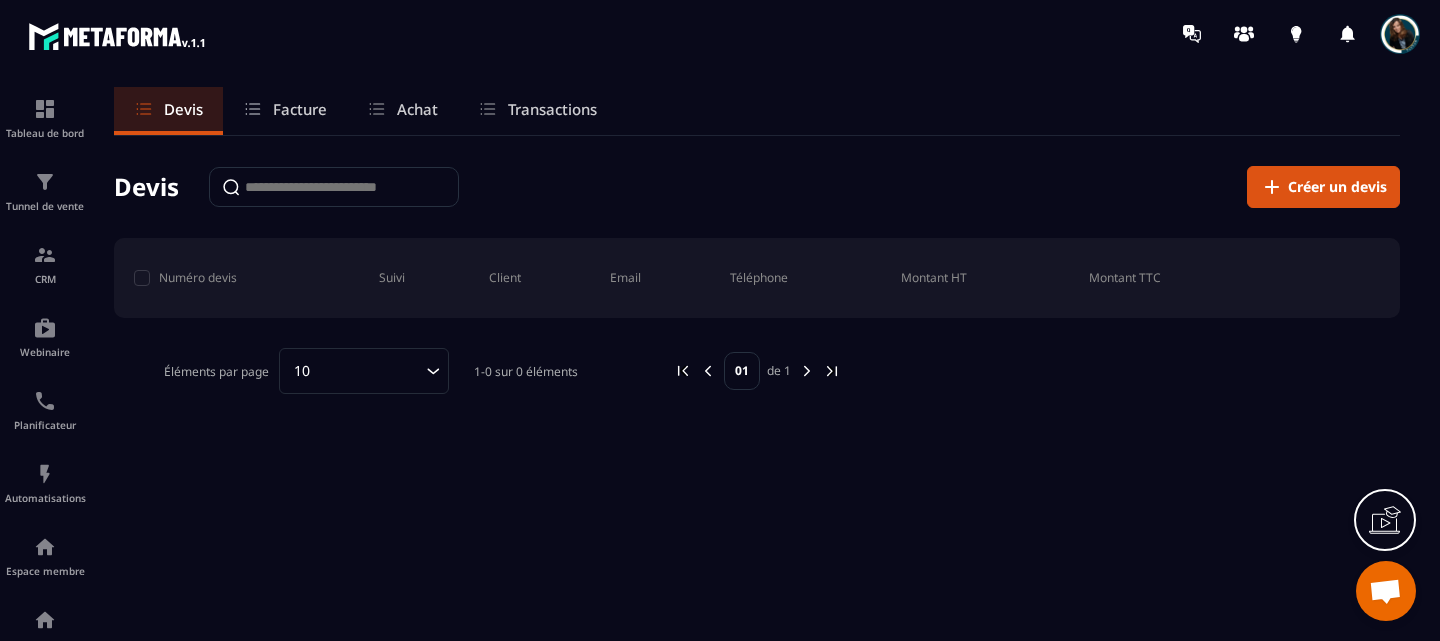 scroll, scrollTop: 285, scrollLeft: 0, axis: vertical 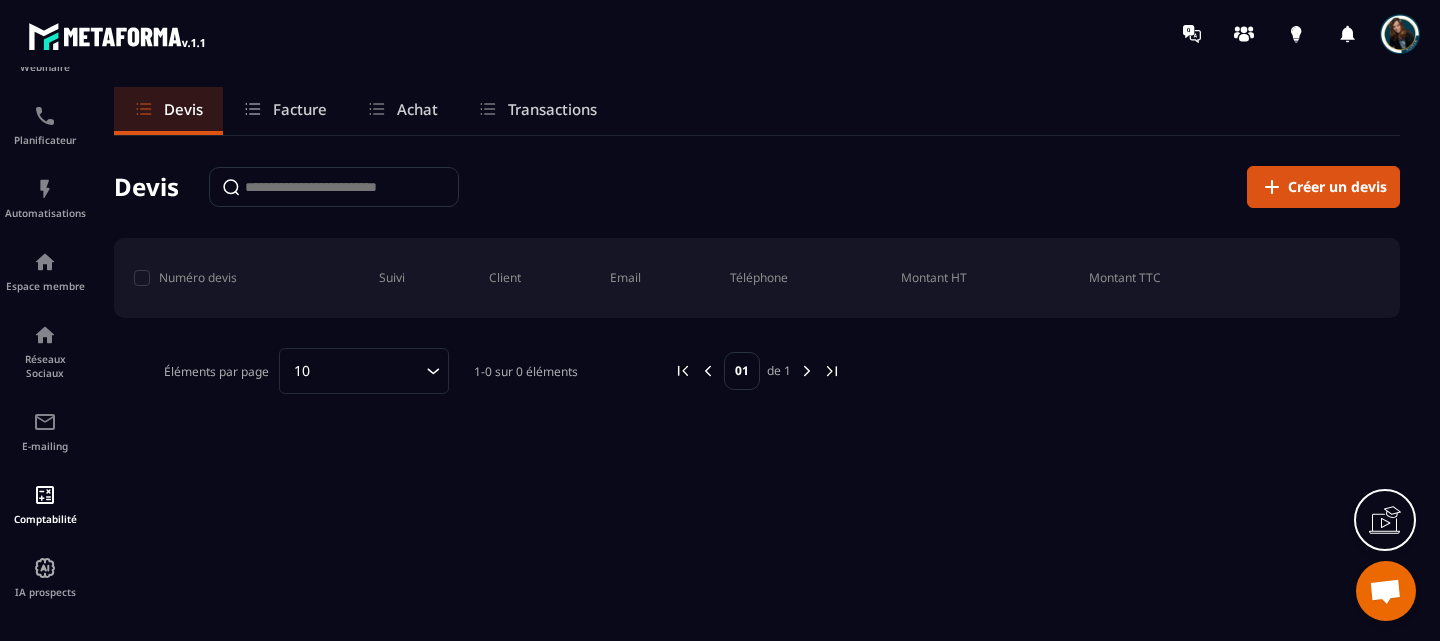 click 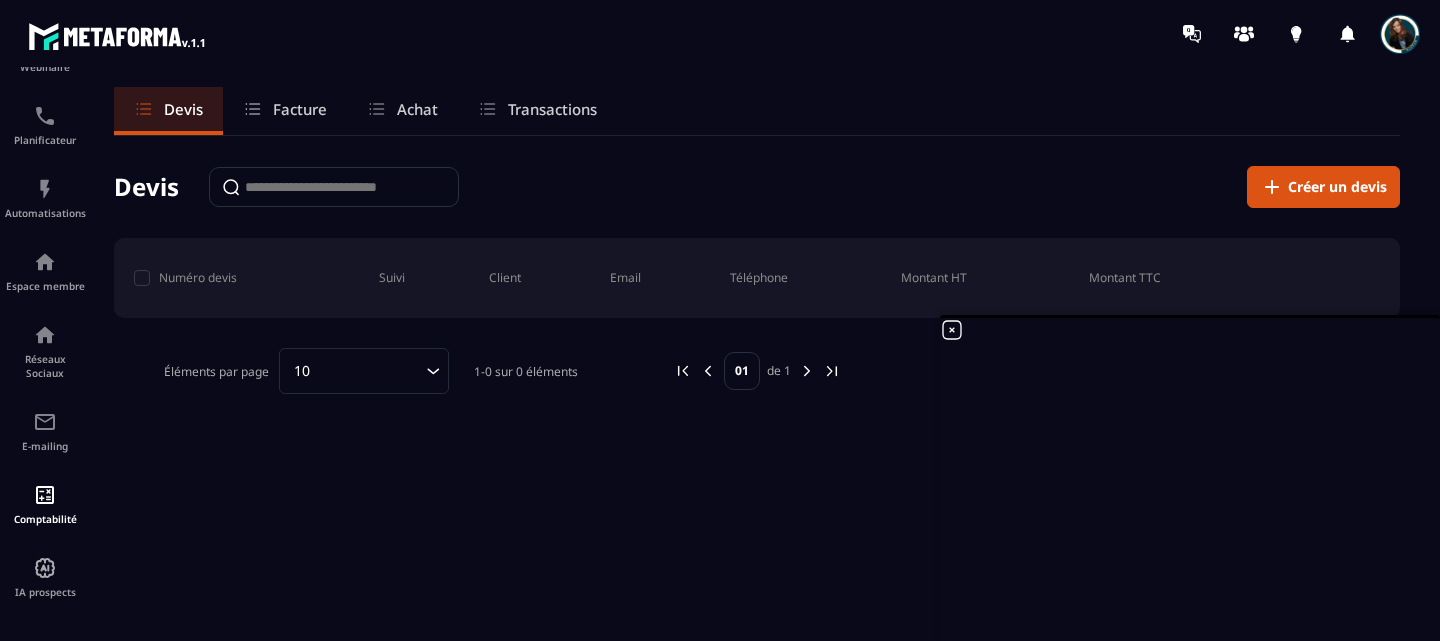click 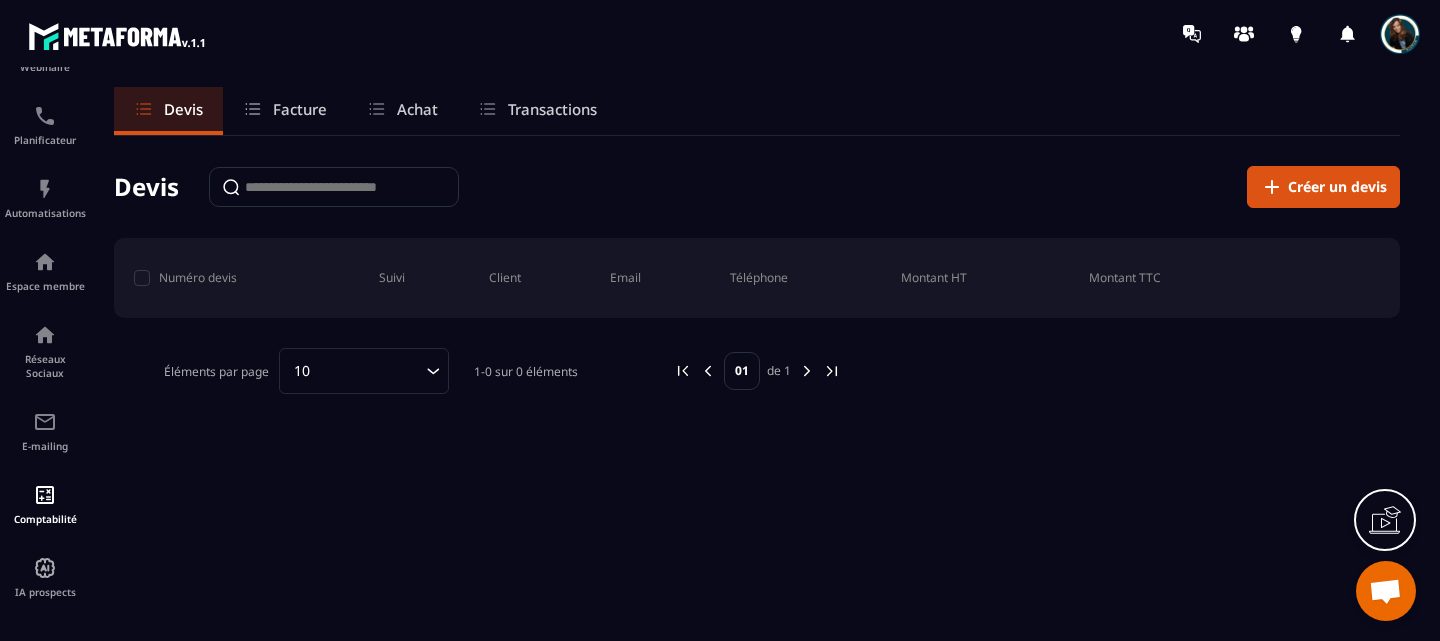 click on "Devis Facture Achat Transactions Devis Créer un devis Numéro devis Suivi Client  Email  Téléphone Montant HT Montant TTC Éléments par page 10 Loading... 1-0 sur 0 éléments 01 de 1" 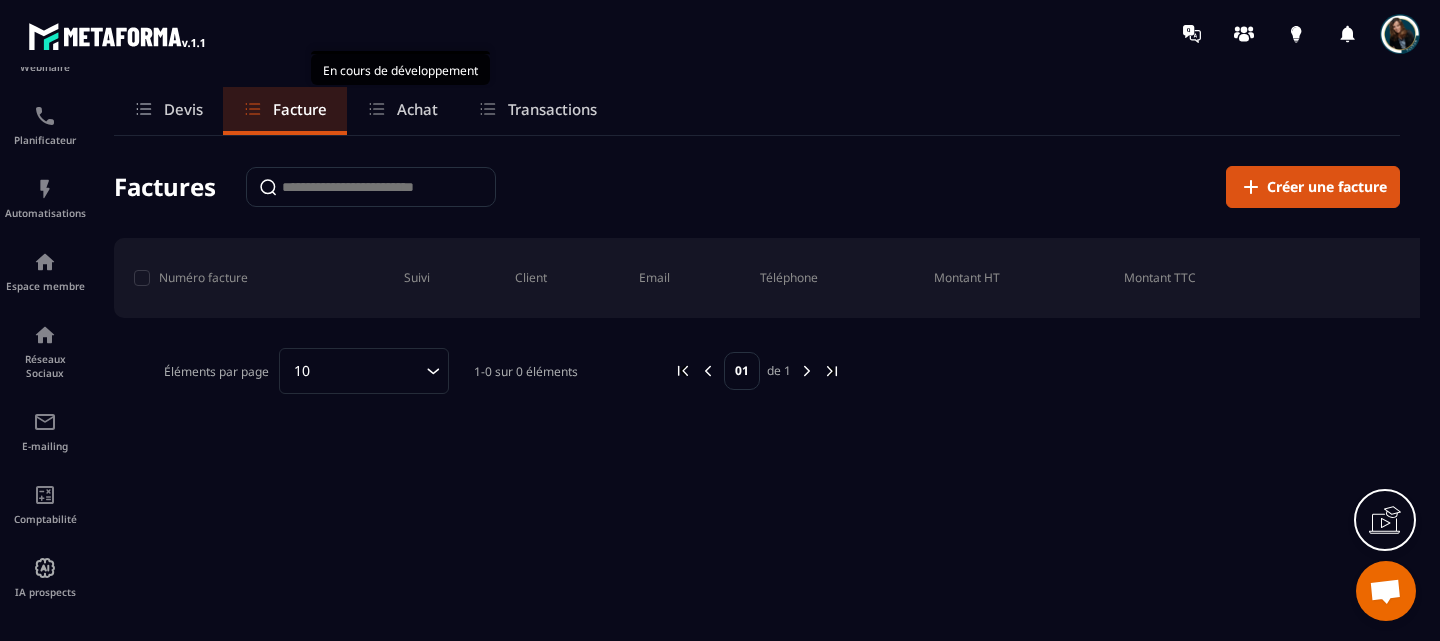 click on "Achat" at bounding box center (402, 111) 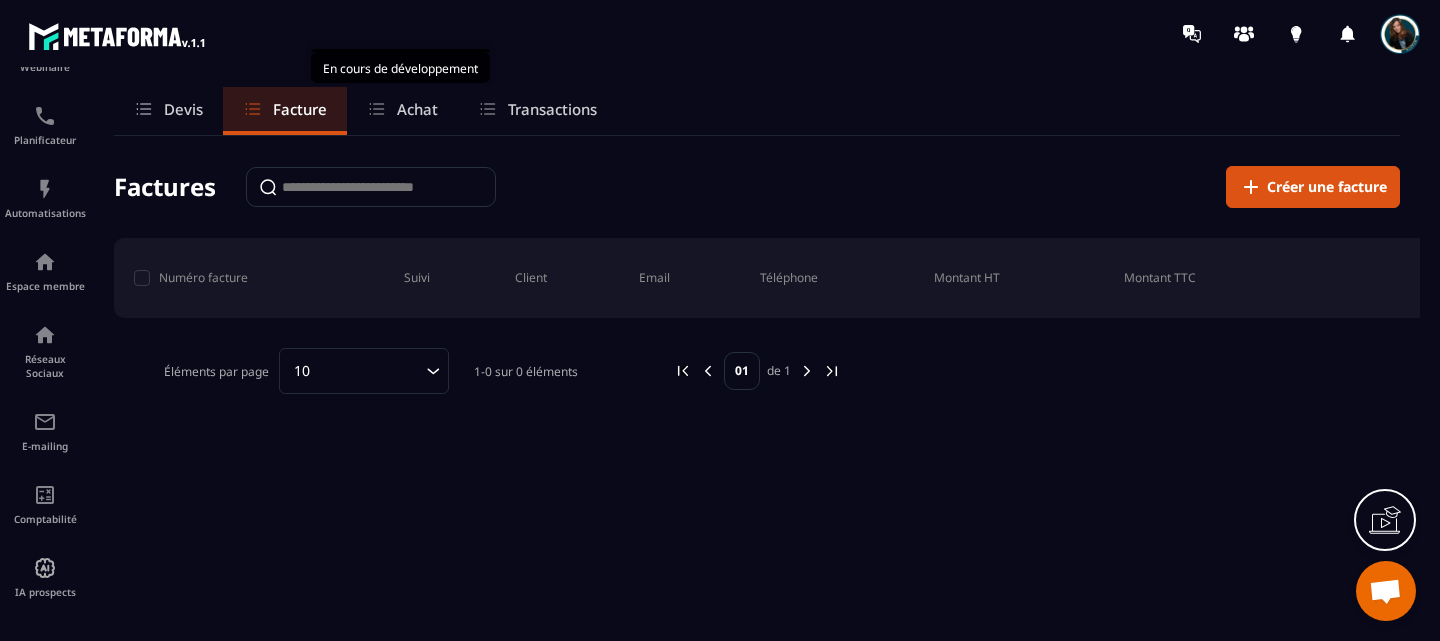click on "Achat" at bounding box center [417, 109] 